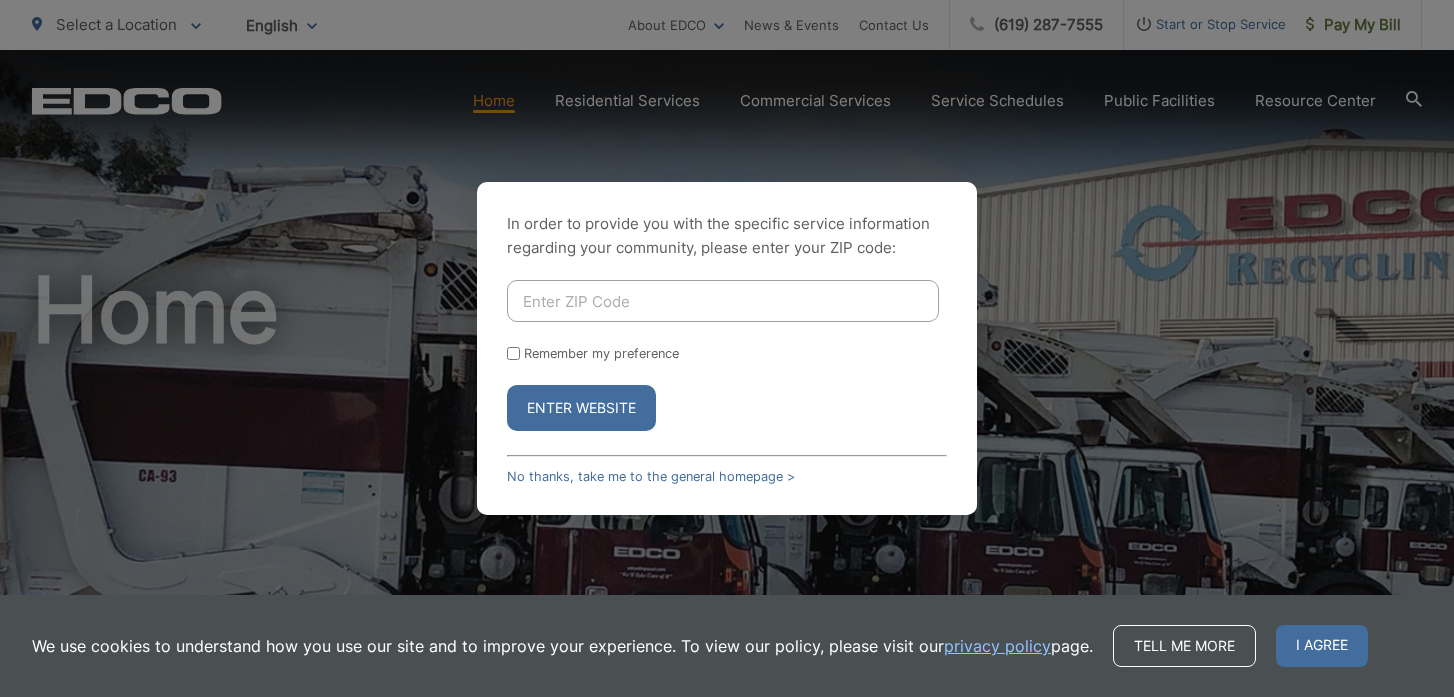 scroll, scrollTop: 0, scrollLeft: 0, axis: both 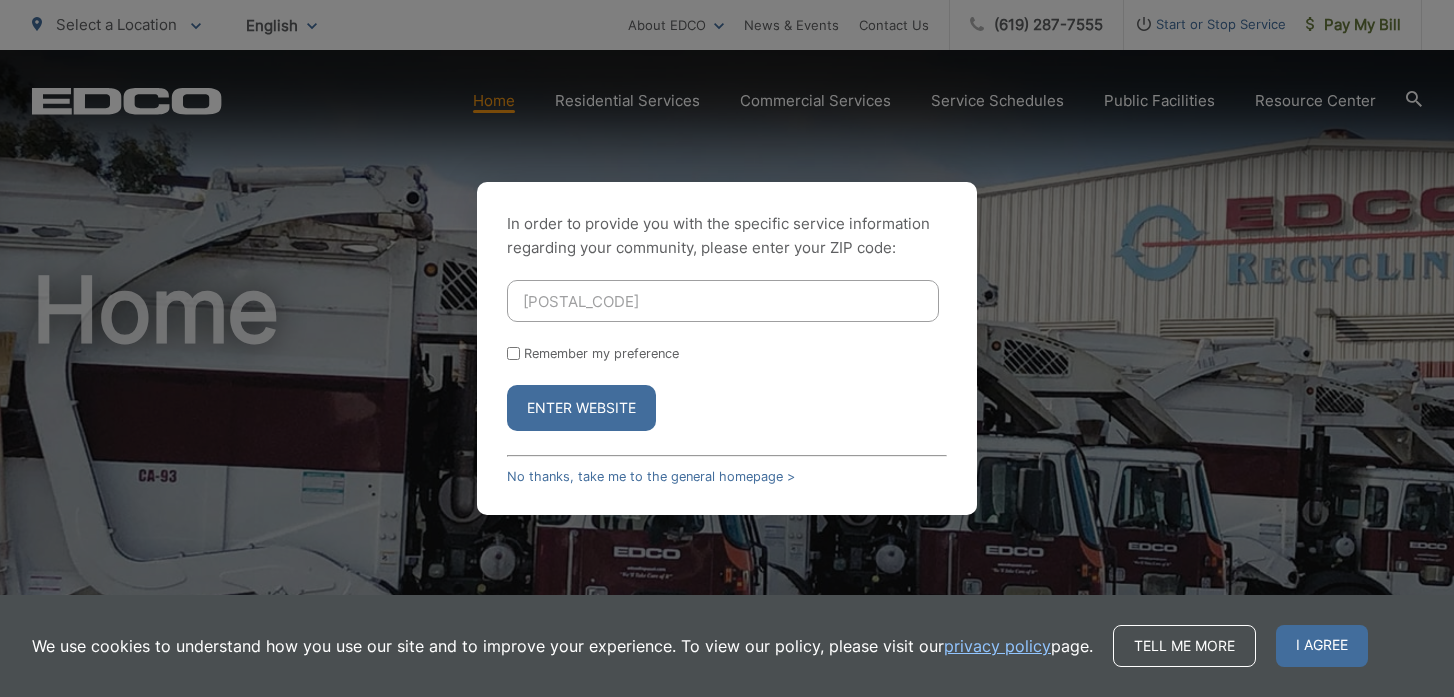 type on "92078" 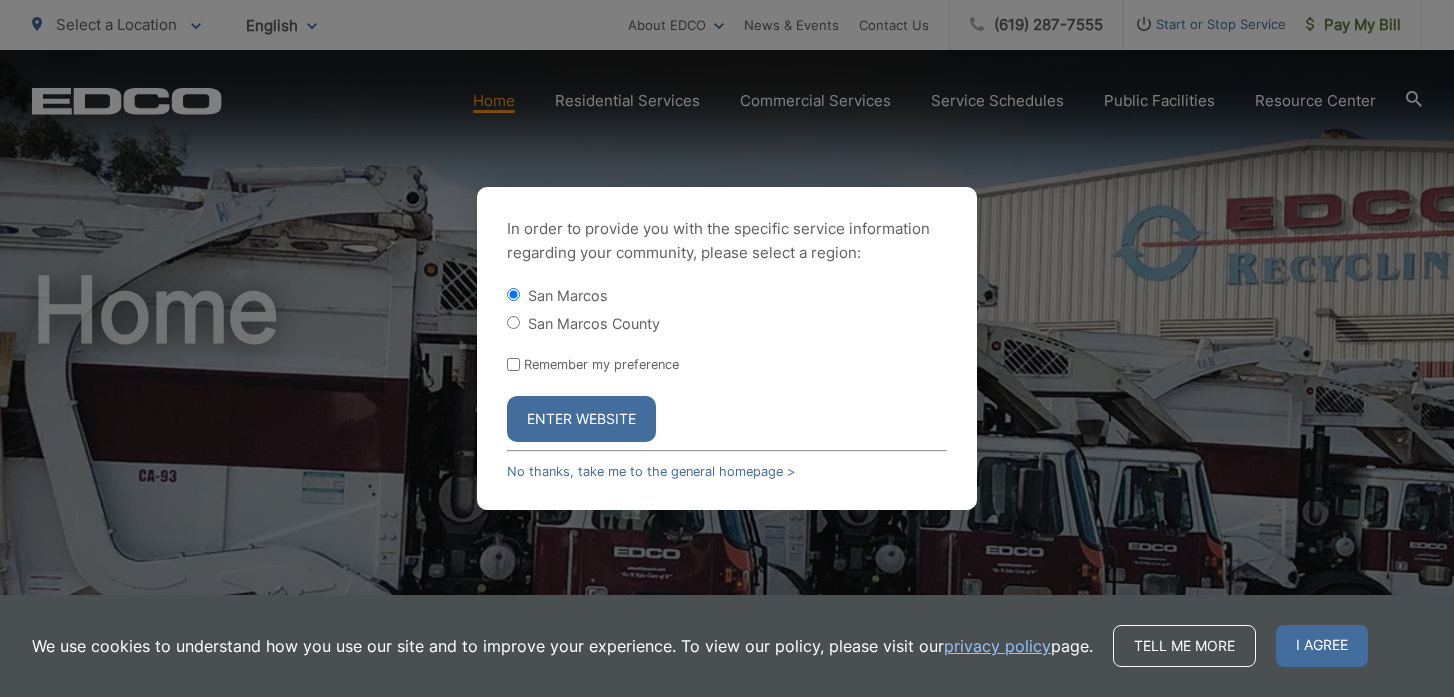 click on "Enter Website" at bounding box center [581, 419] 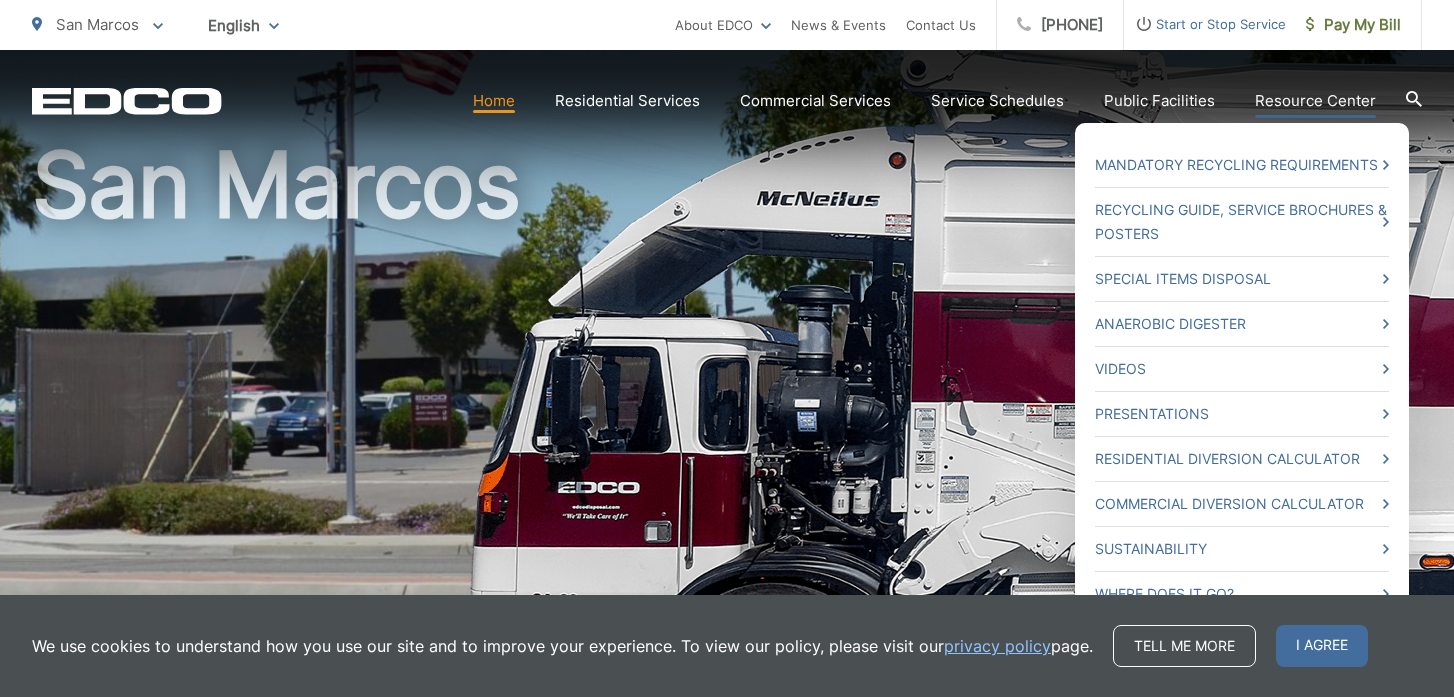 scroll, scrollTop: 128, scrollLeft: 0, axis: vertical 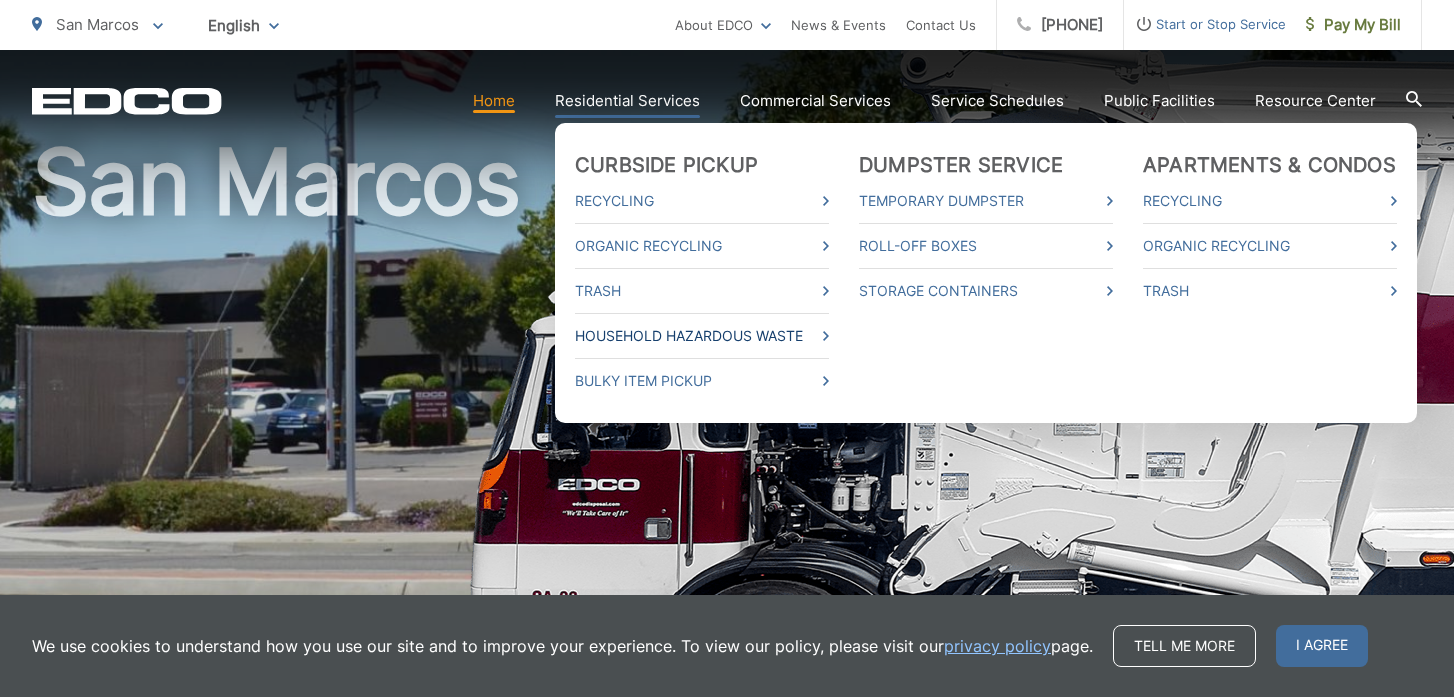 click on "Household Hazardous Waste" at bounding box center (702, 336) 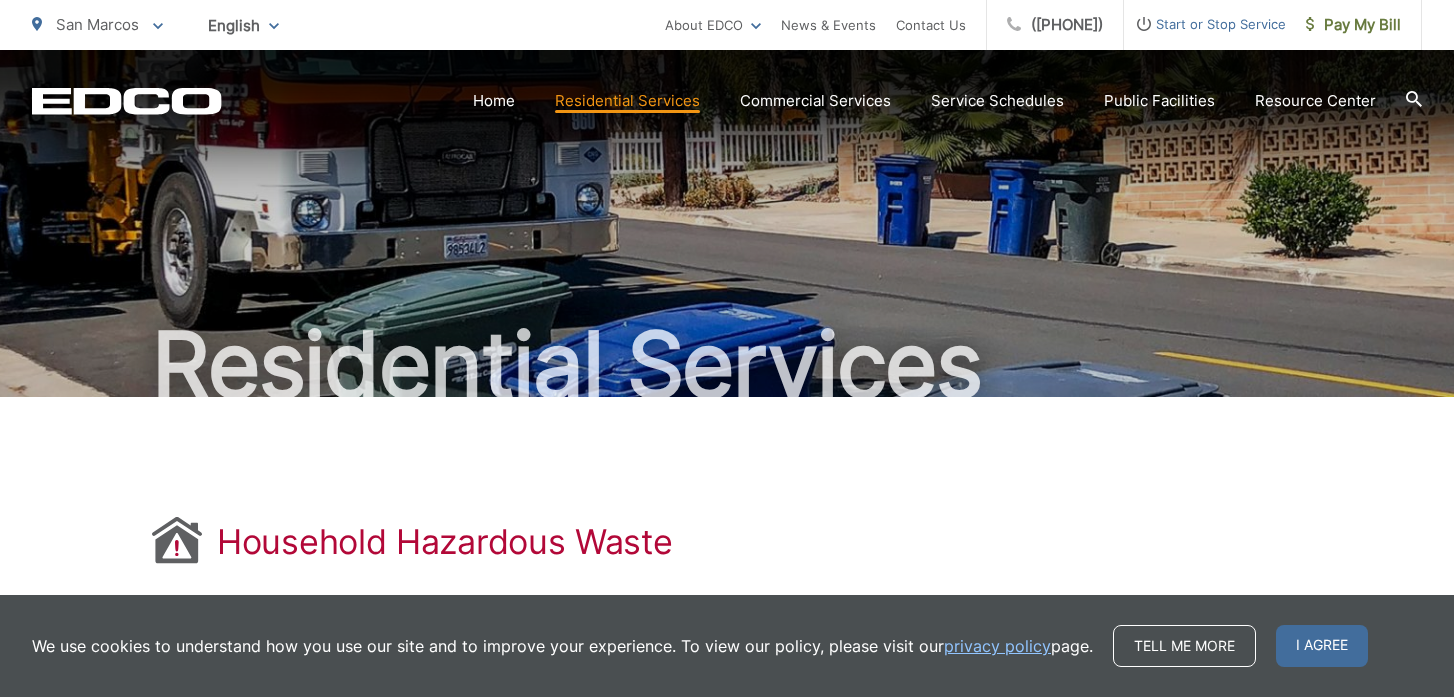 scroll, scrollTop: 0, scrollLeft: 0, axis: both 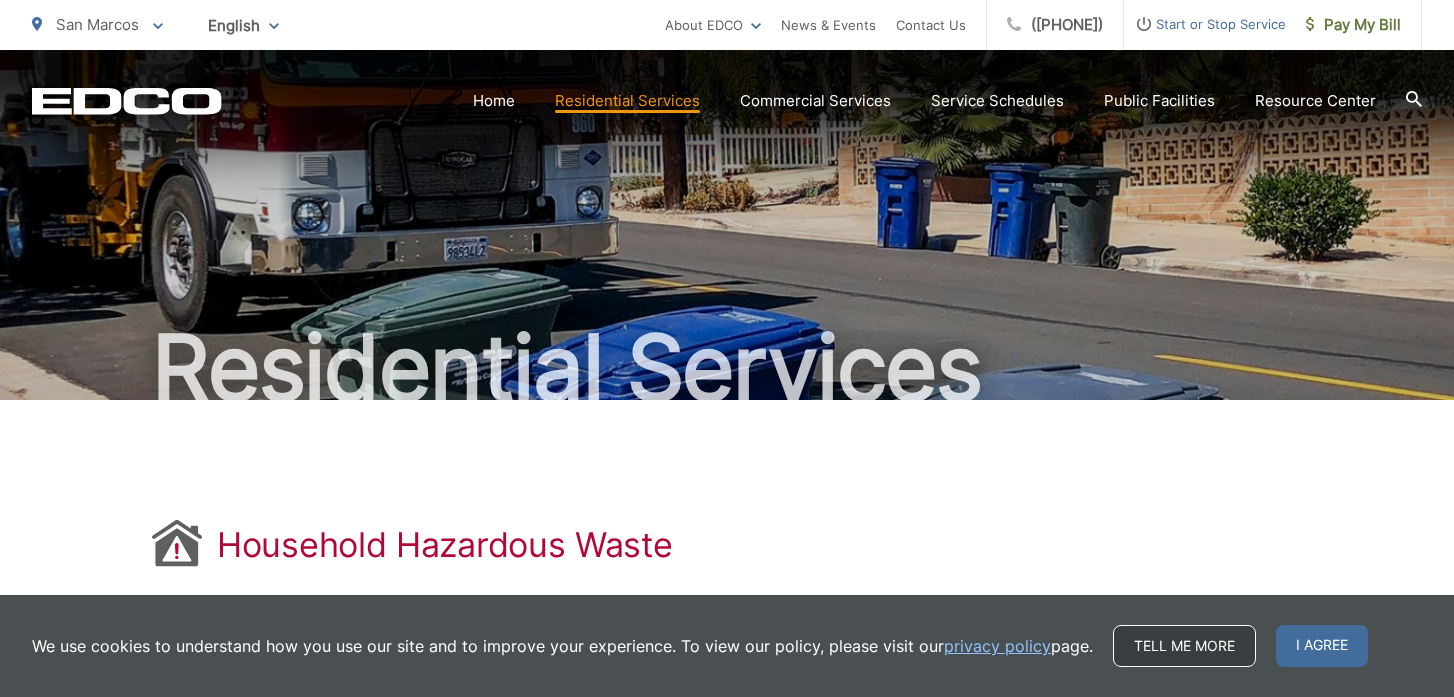 click on "Tell me more" at bounding box center (1184, 646) 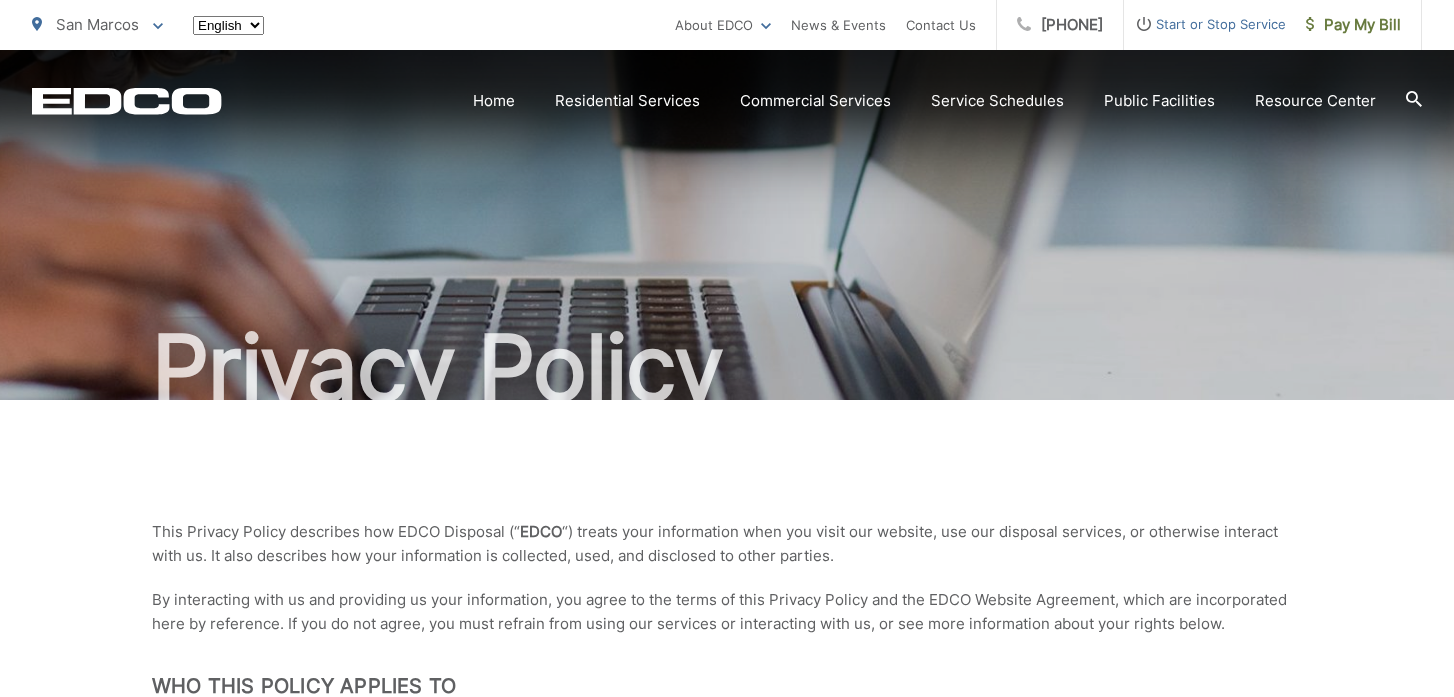 scroll, scrollTop: 0, scrollLeft: 0, axis: both 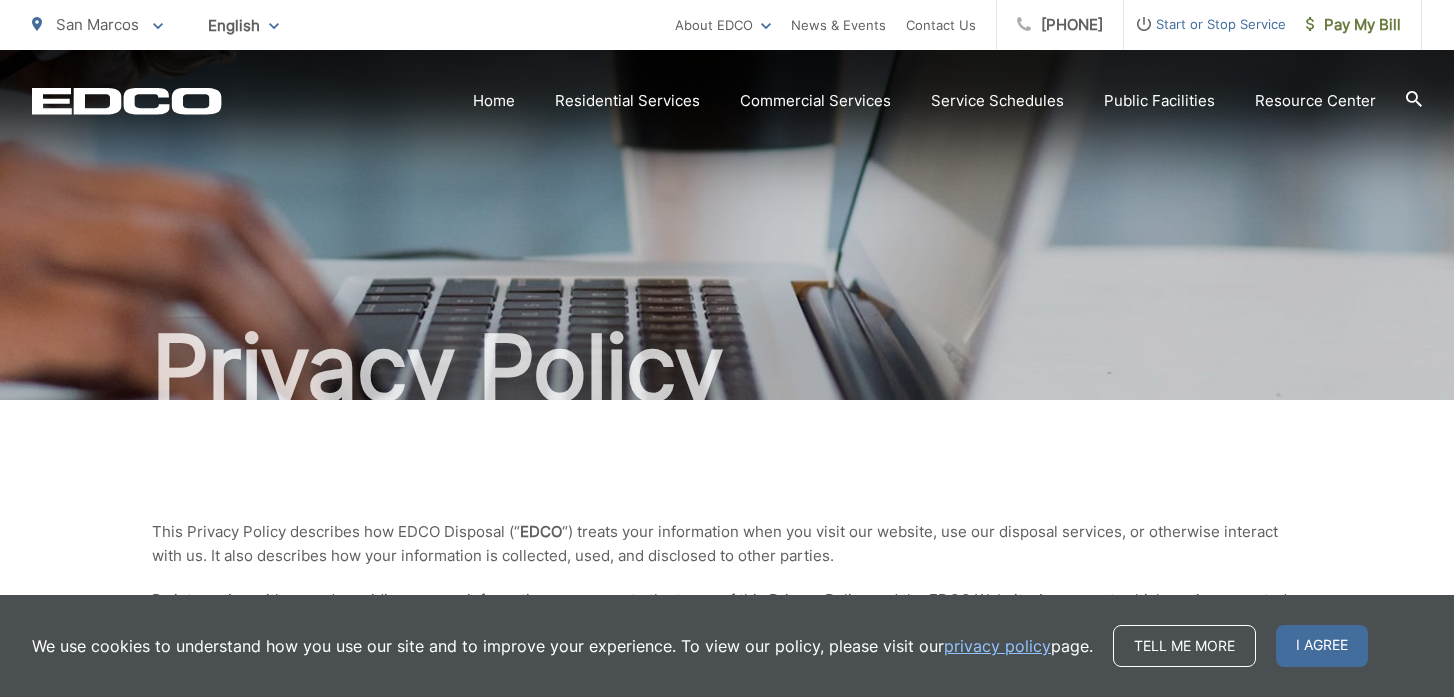 click on "privacy policy" at bounding box center (997, 646) 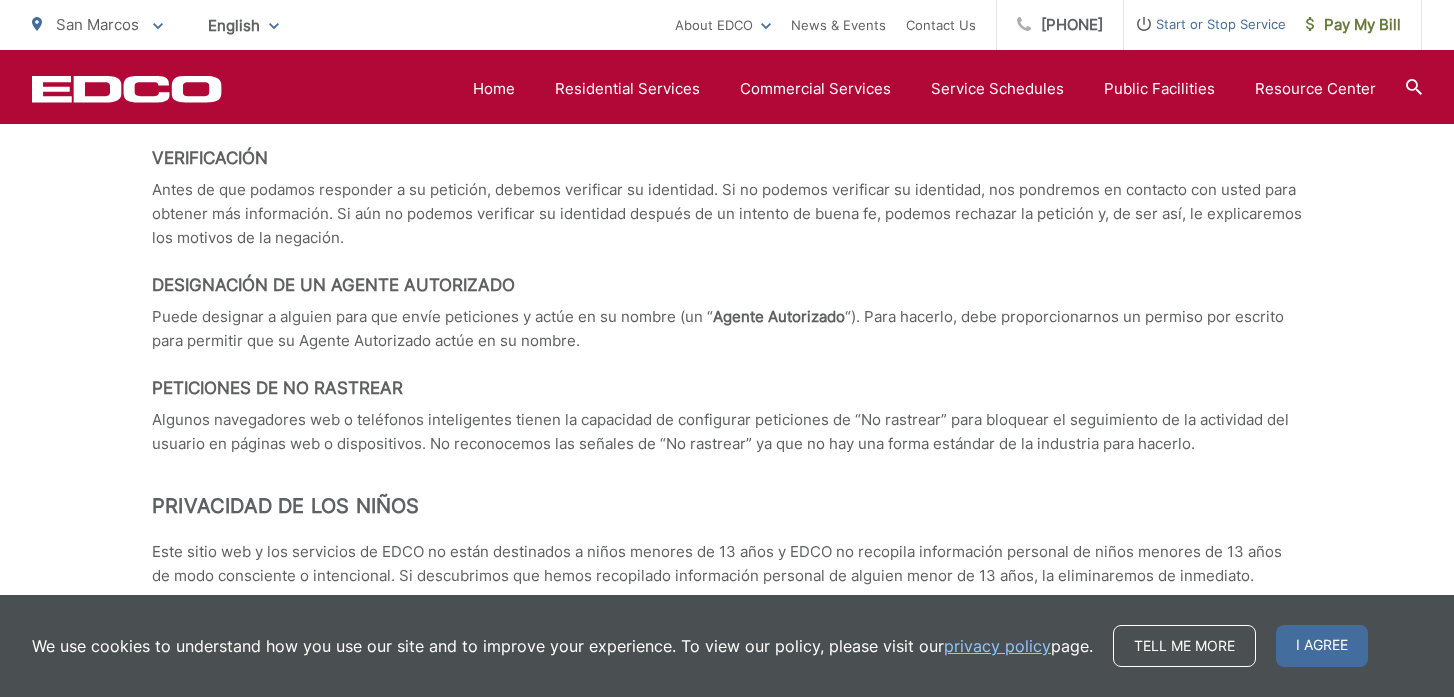 scroll, scrollTop: 8961, scrollLeft: 0, axis: vertical 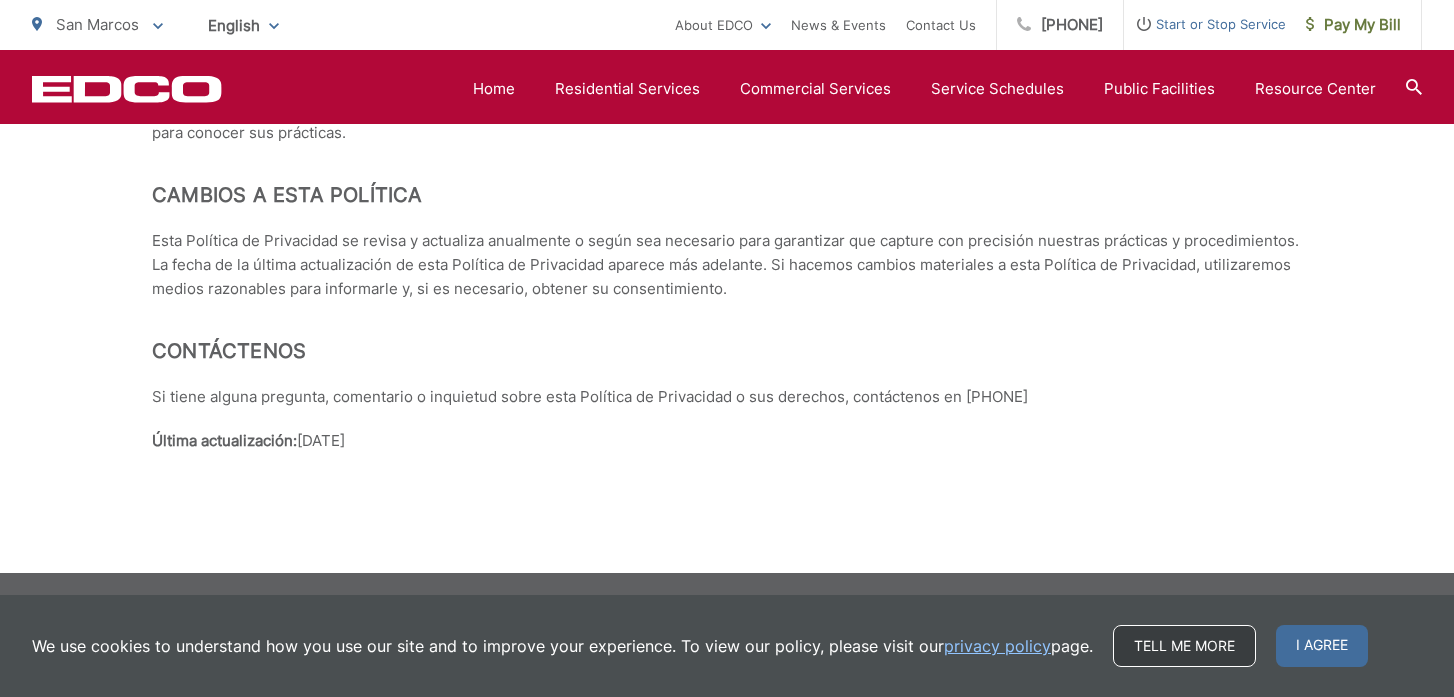 click on "Tell me more" at bounding box center (1184, 646) 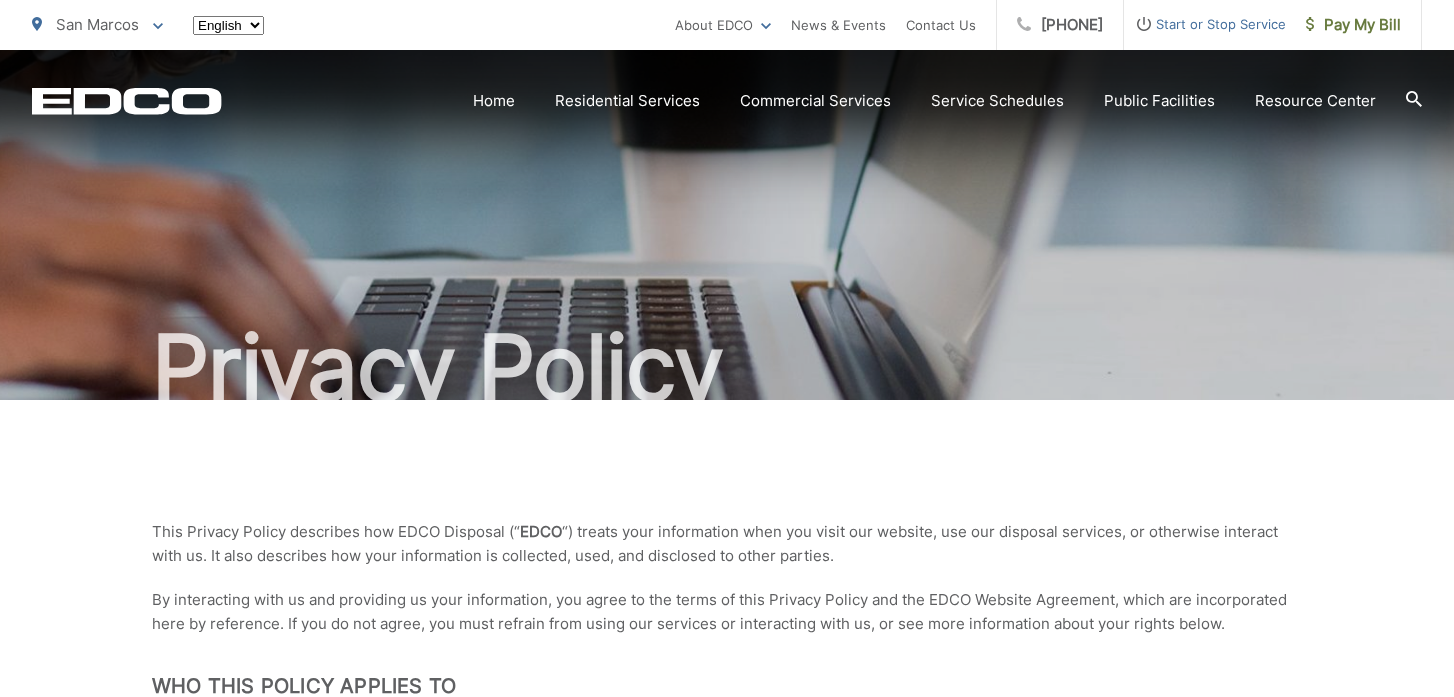 scroll, scrollTop: 0, scrollLeft: 0, axis: both 